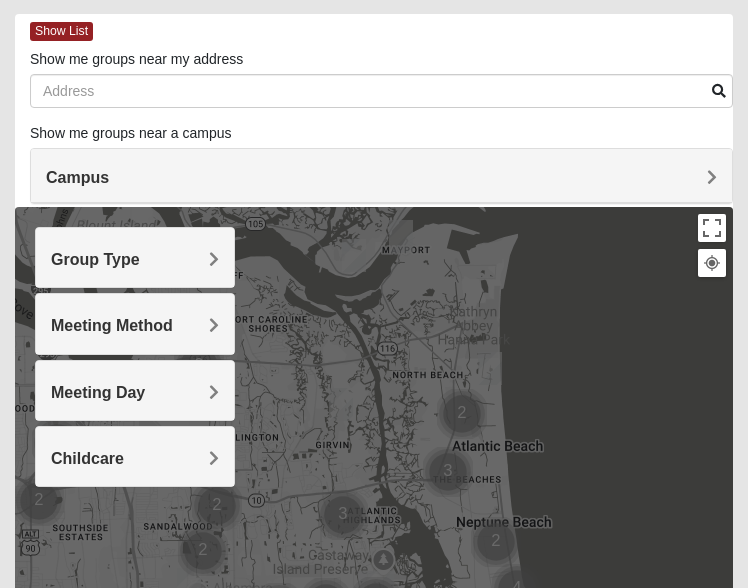 scroll, scrollTop: 79, scrollLeft: 0, axis: vertical 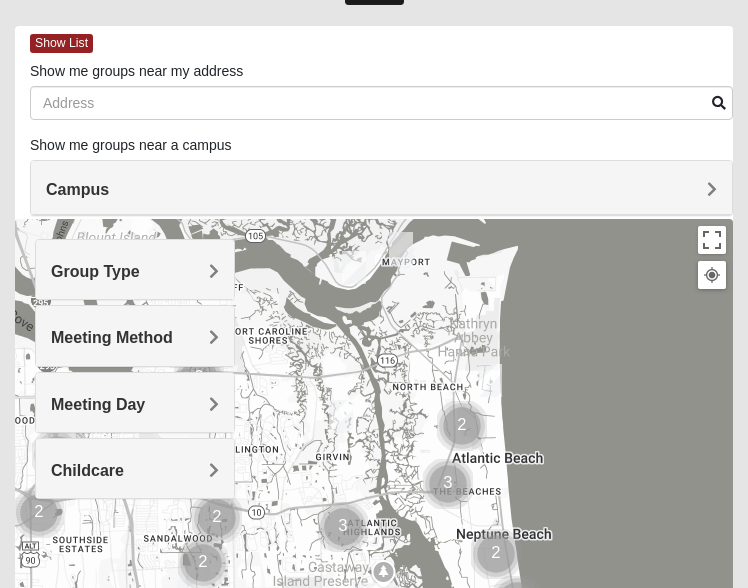 click on "Group Type" at bounding box center (135, 271) 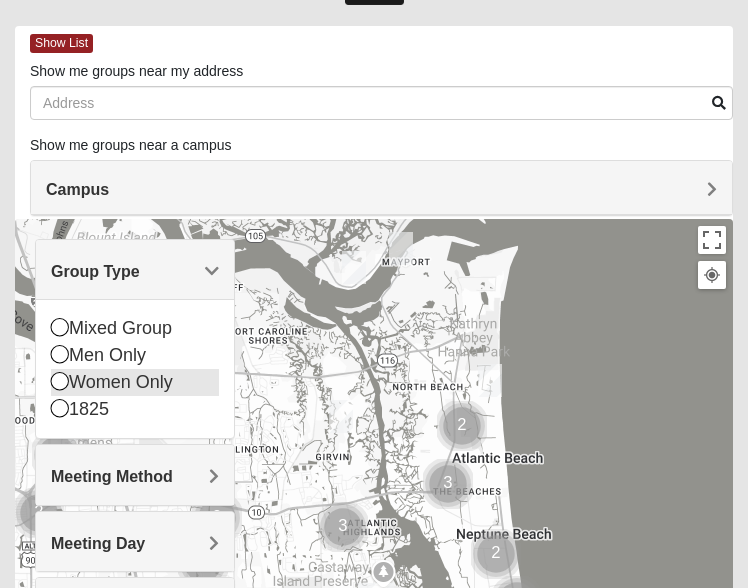 click on "Women Only" at bounding box center [135, 382] 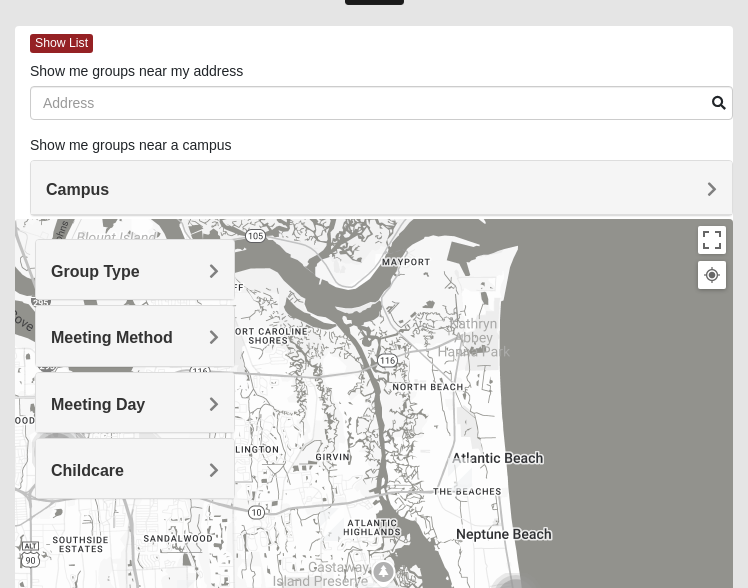 click on "Group Type" at bounding box center [135, 271] 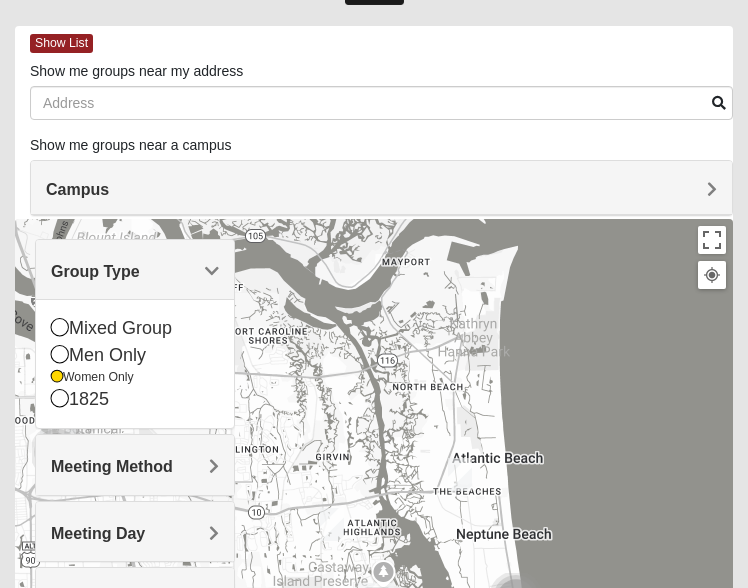 click on "Meeting Method" at bounding box center (112, 466) 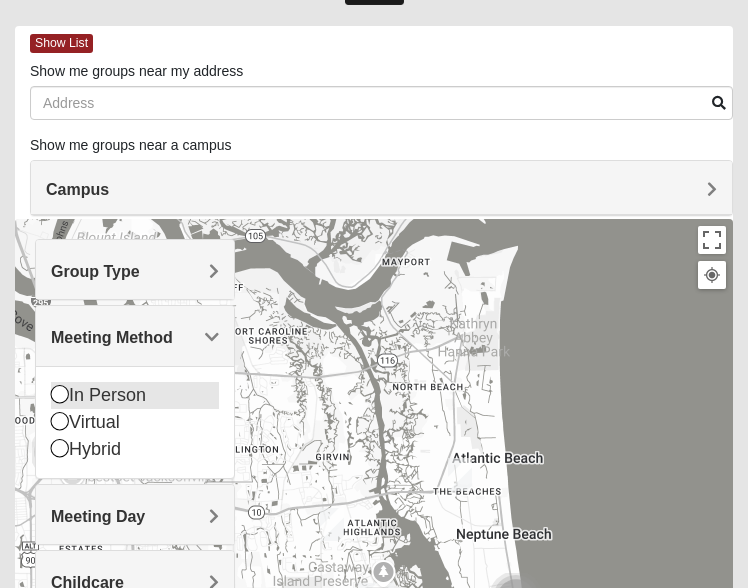 click on "In Person" at bounding box center [135, 395] 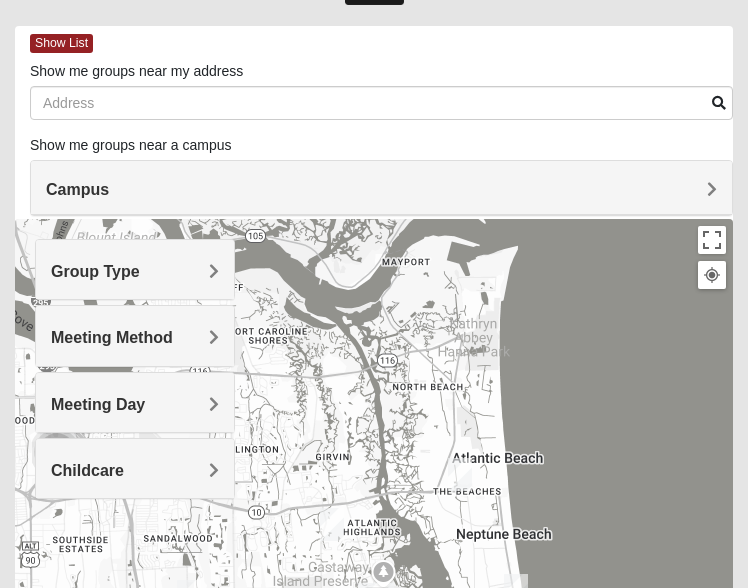 click on "Meeting Day" at bounding box center [135, 404] 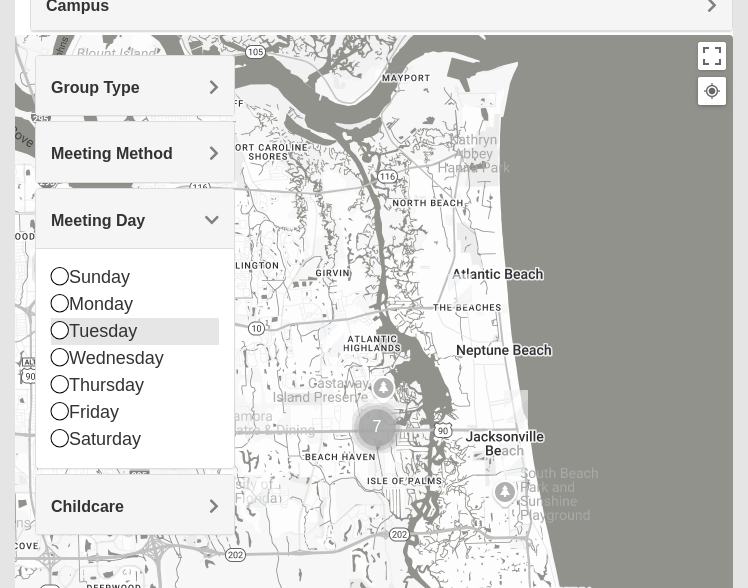 scroll, scrollTop: 269, scrollLeft: 0, axis: vertical 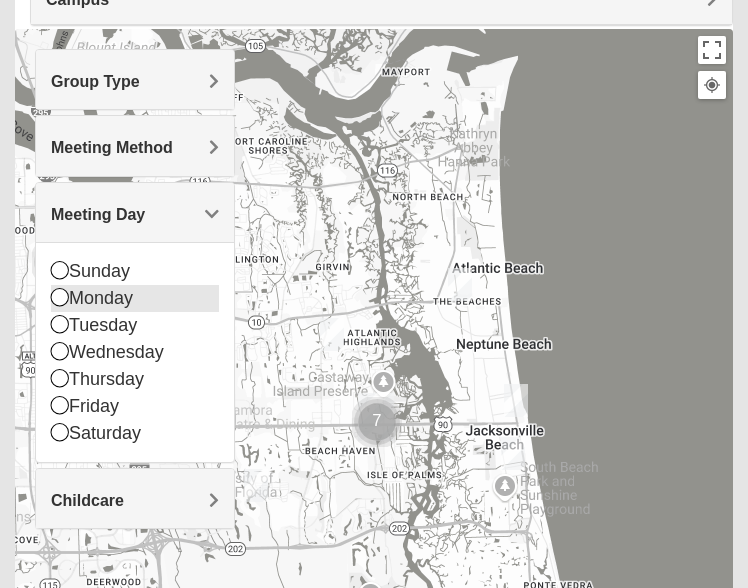 click at bounding box center [60, 297] 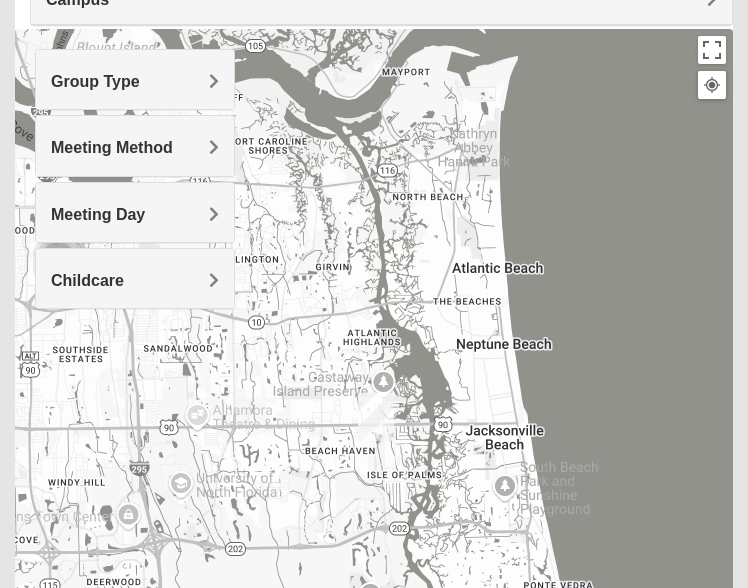 click on "Meeting Day" at bounding box center (98, 214) 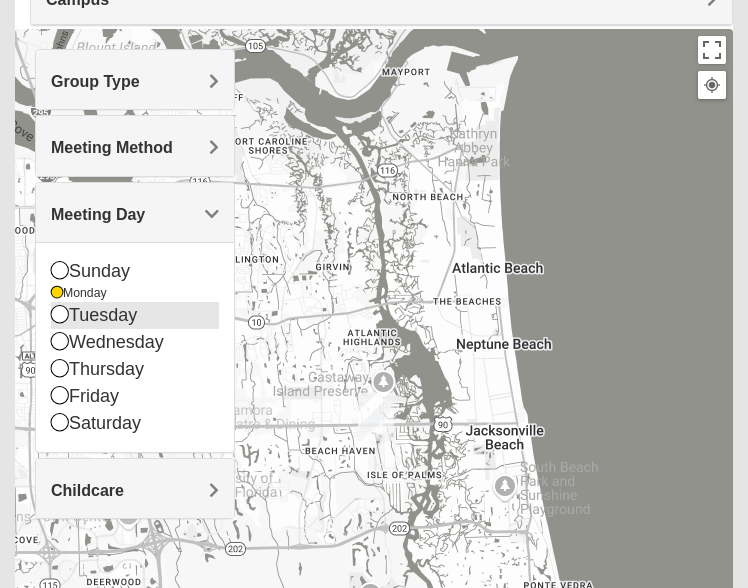 click at bounding box center [60, 314] 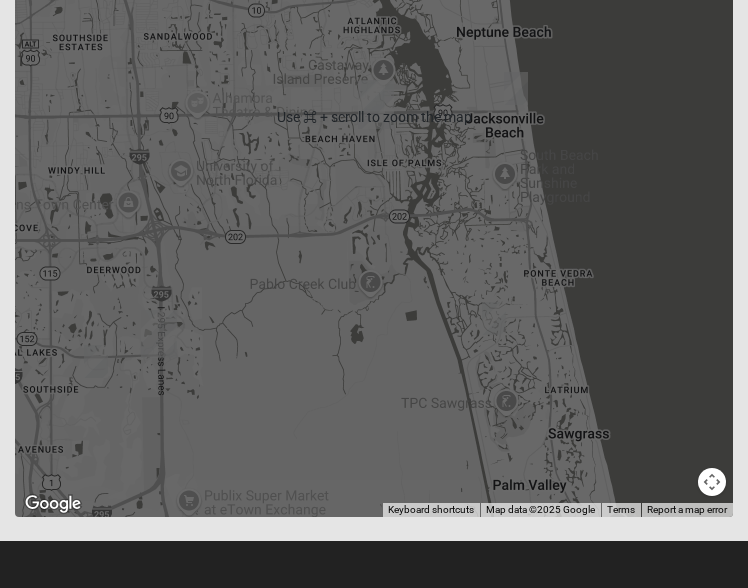 scroll, scrollTop: 585, scrollLeft: 0, axis: vertical 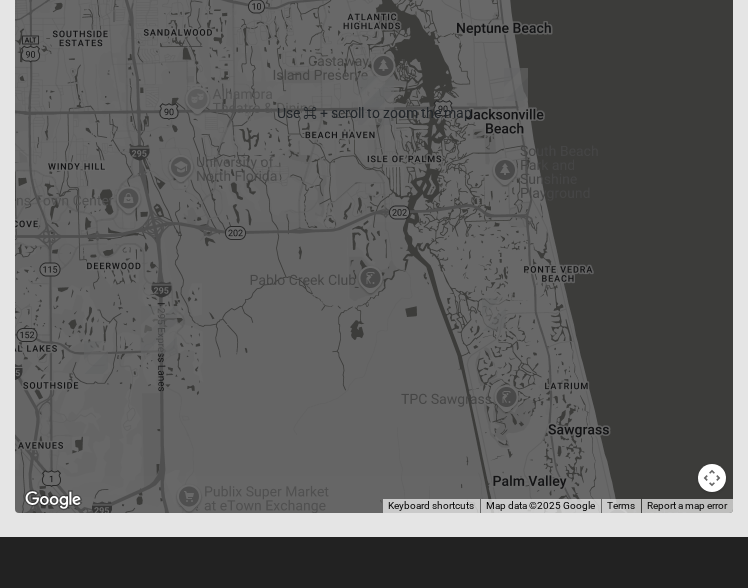 click at bounding box center [96, 357] 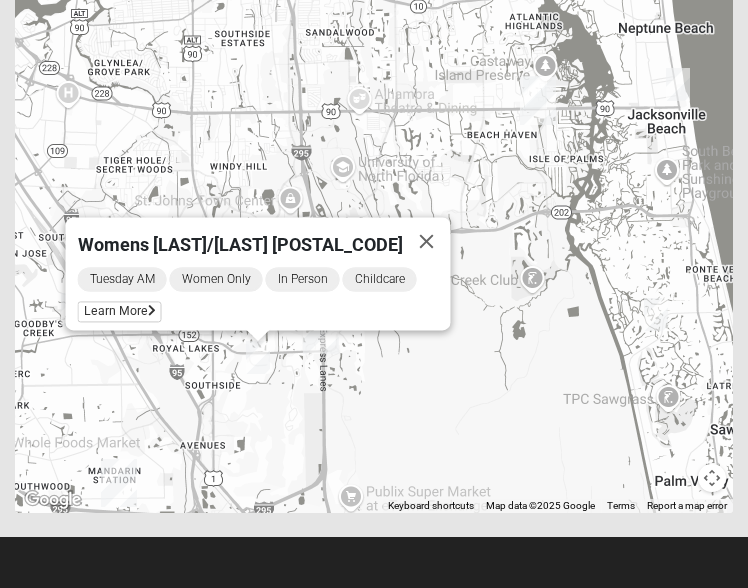 click at bounding box center (656, 314) 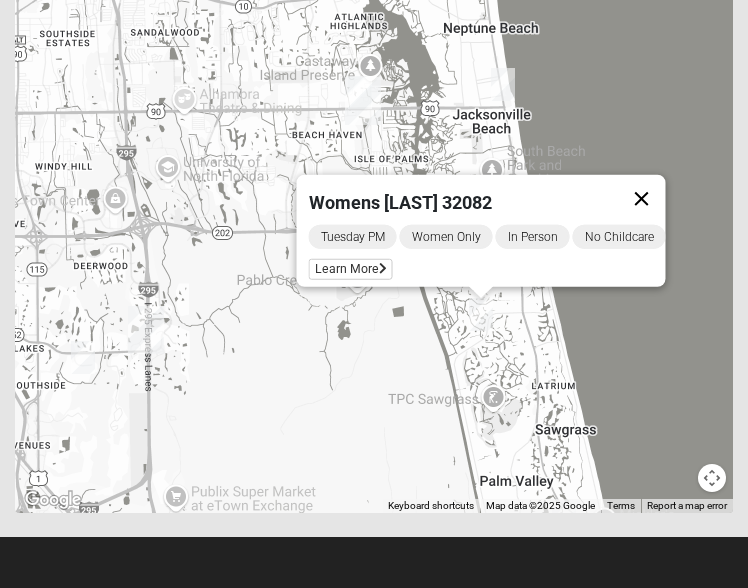 click at bounding box center (642, 199) 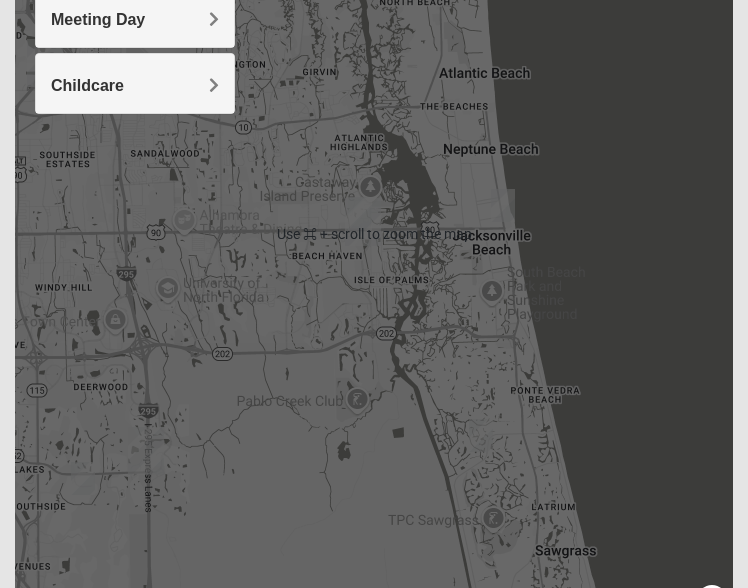 scroll, scrollTop: 585, scrollLeft: 0, axis: vertical 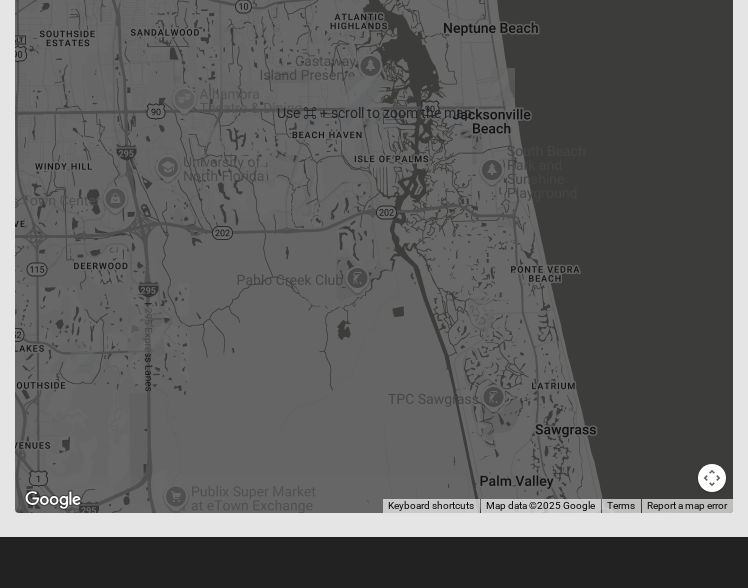 click on "To navigate, press the arrow keys." at bounding box center [374, 113] 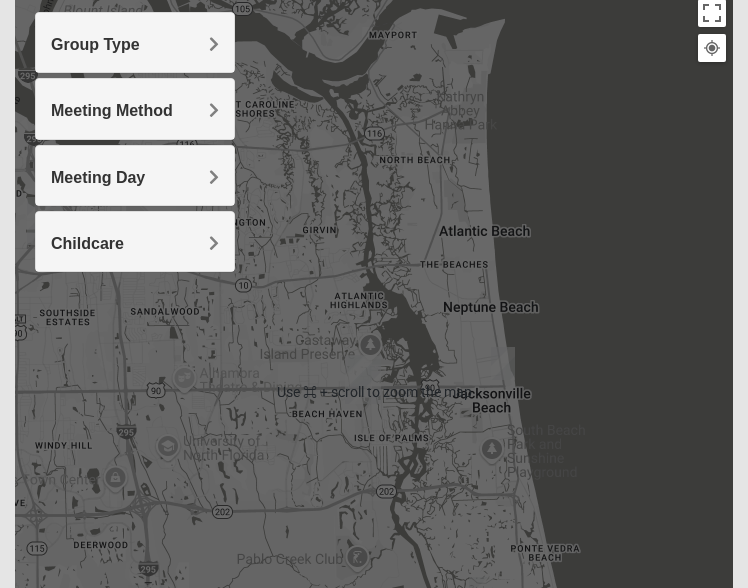 scroll, scrollTop: 271, scrollLeft: 0, axis: vertical 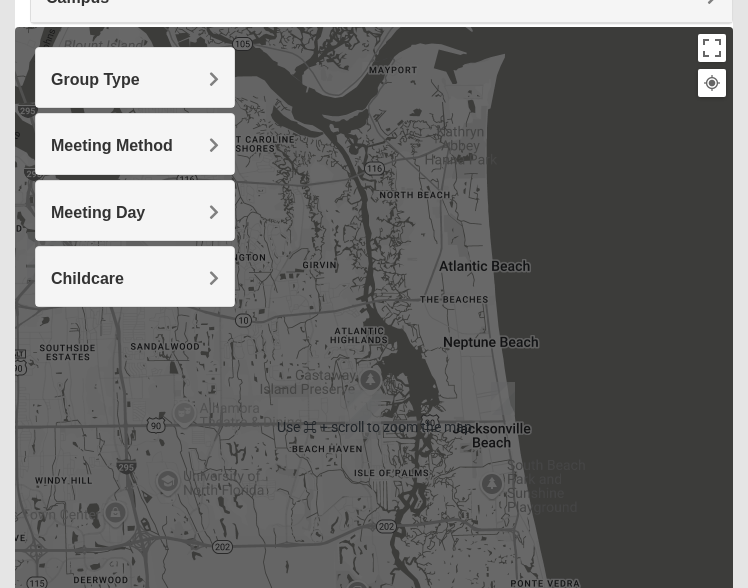 click at bounding box center [374, 427] 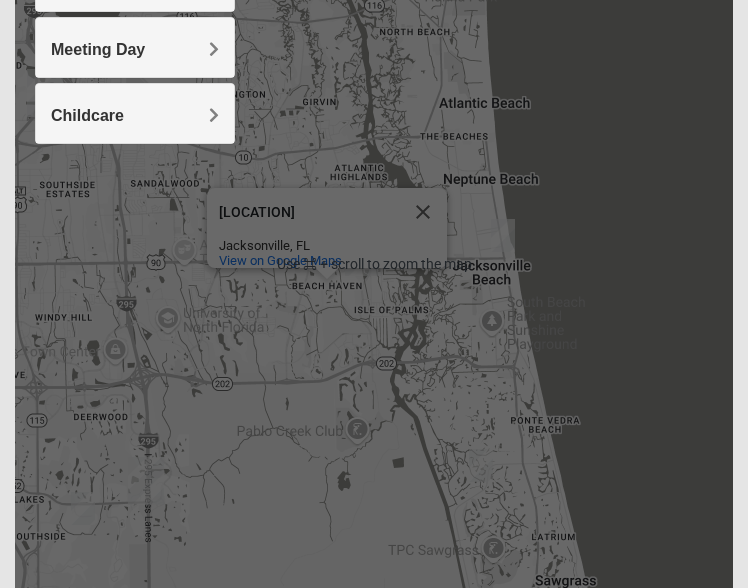 scroll, scrollTop: 399, scrollLeft: 0, axis: vertical 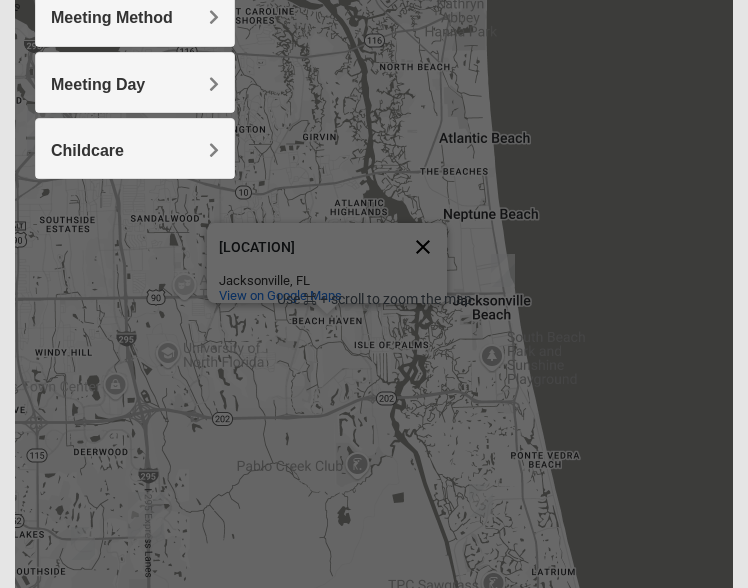 click at bounding box center (423, 247) 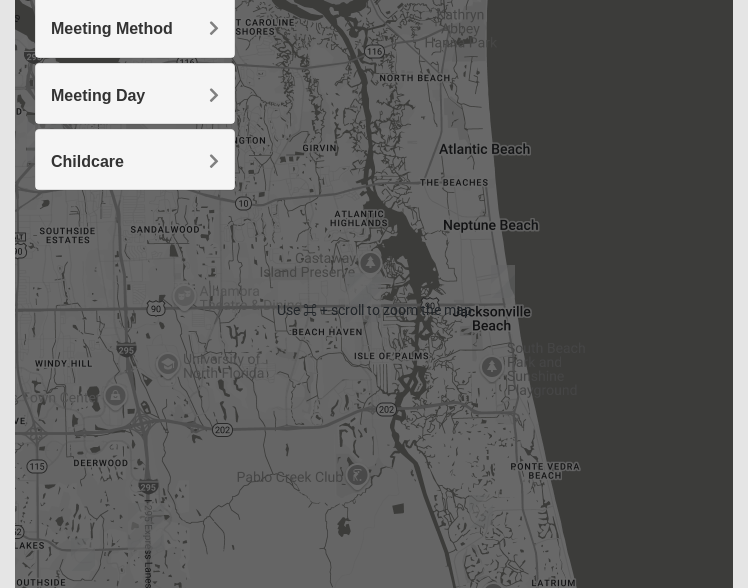 scroll, scrollTop: 182, scrollLeft: 0, axis: vertical 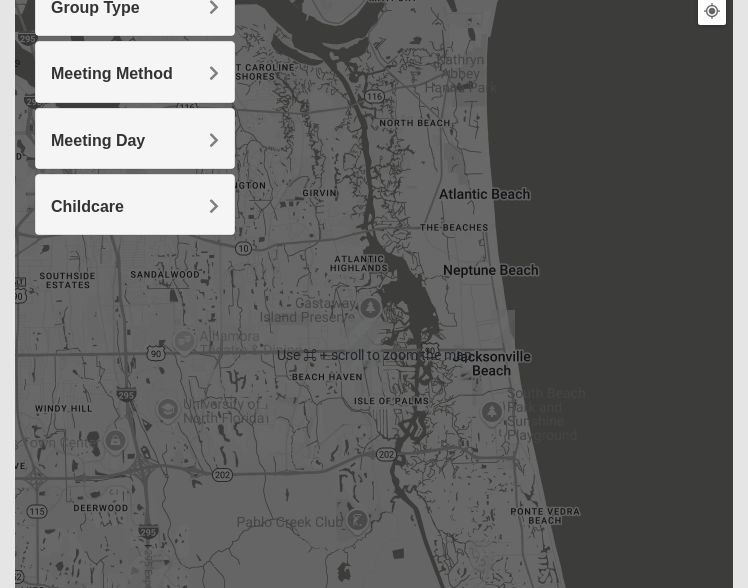 click on "Meeting Day" at bounding box center (135, 138) 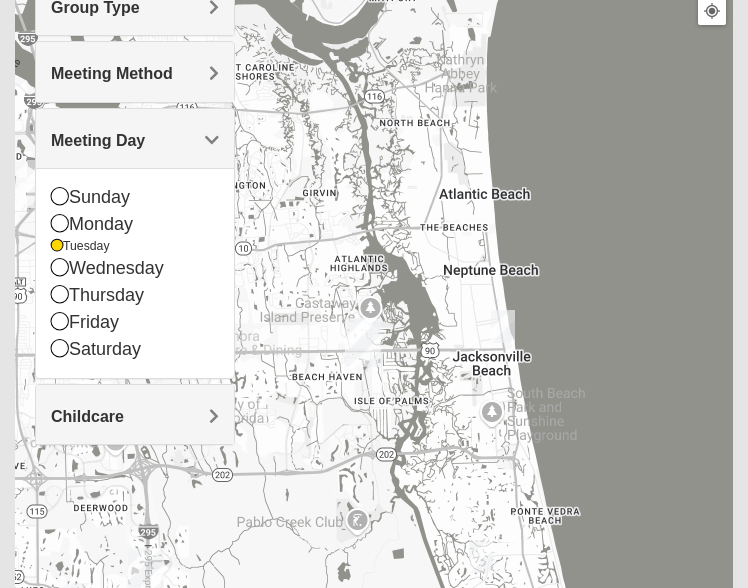 click at bounding box center (374, 355) 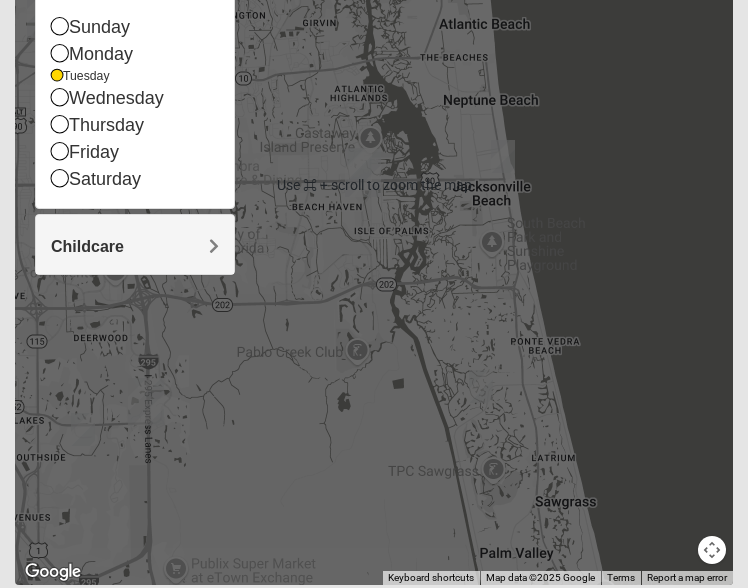 scroll, scrollTop: 550, scrollLeft: 0, axis: vertical 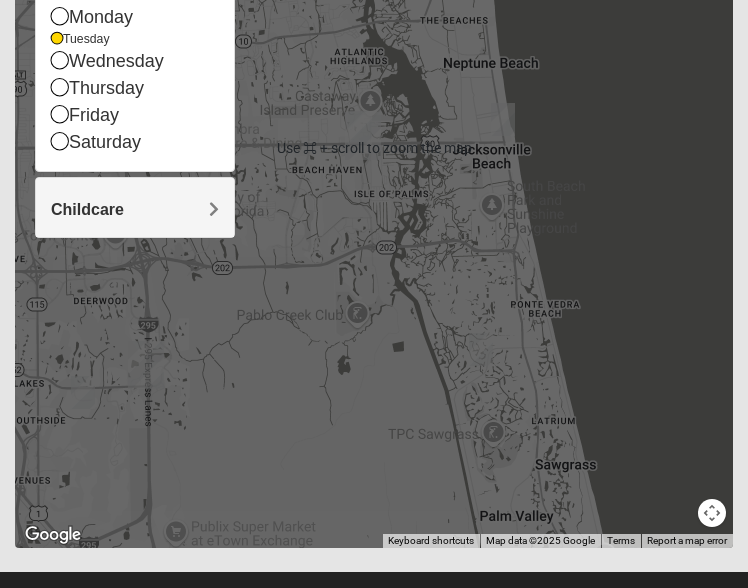 click at bounding box center [374, 148] 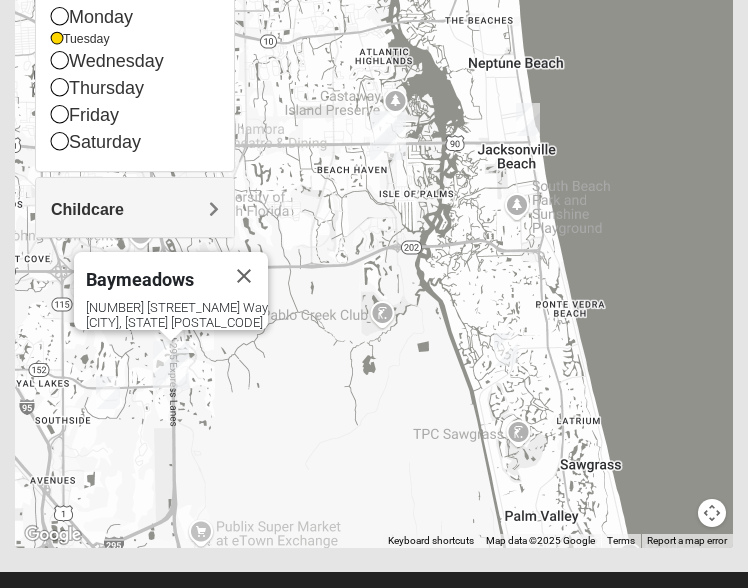 click at bounding box center (108, 392) 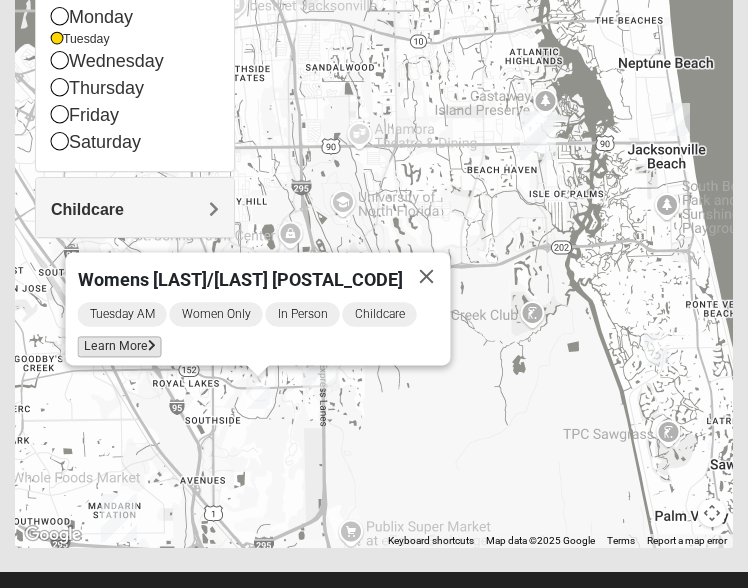 click on "Learn More" at bounding box center [120, 347] 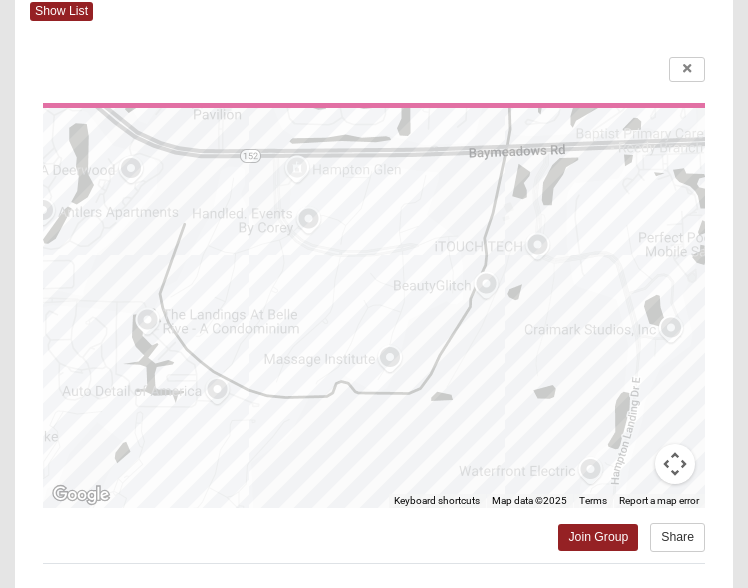 scroll, scrollTop: 0, scrollLeft: 0, axis: both 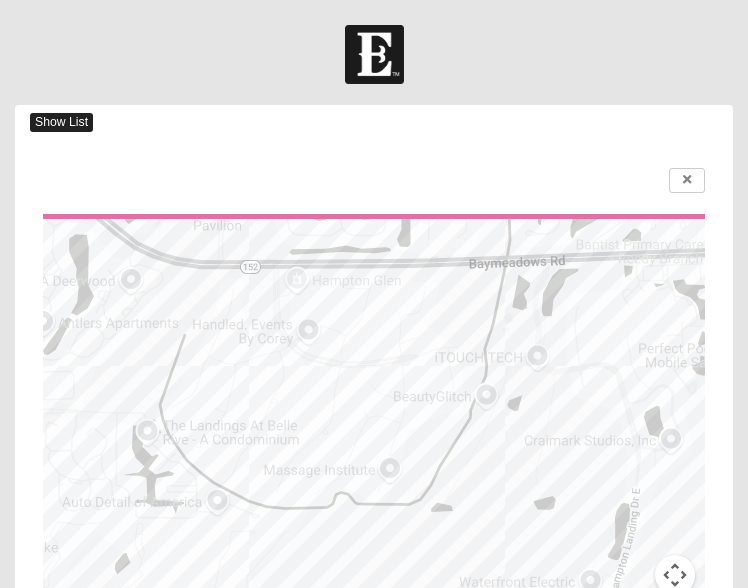 click on "Show List" at bounding box center (61, 122) 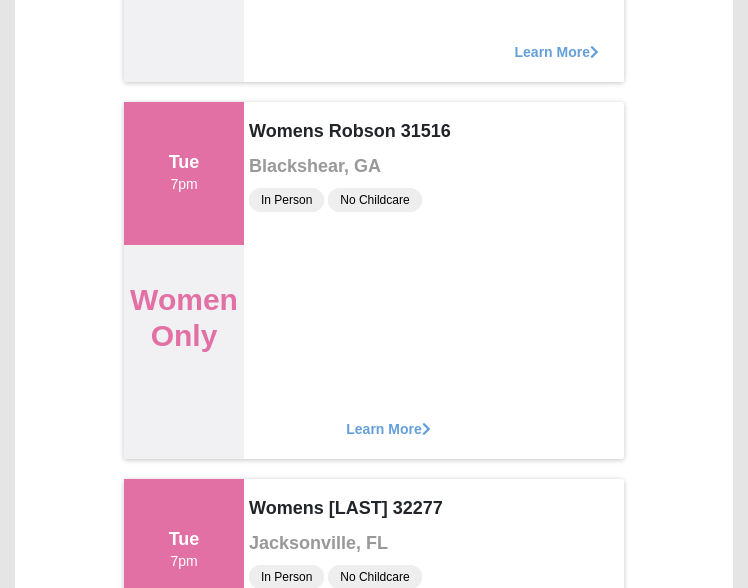 scroll, scrollTop: 0, scrollLeft: 0, axis: both 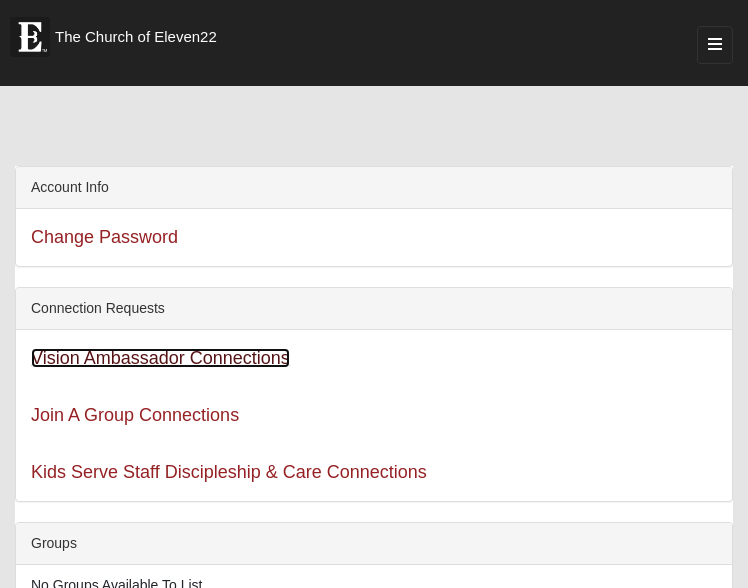 click on "Vision Ambassador Connections" at bounding box center (160, 358) 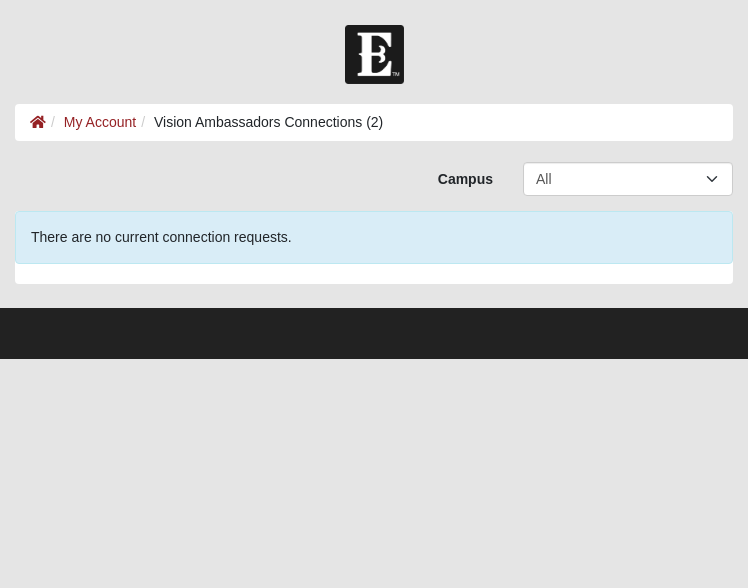 scroll, scrollTop: 0, scrollLeft: 0, axis: both 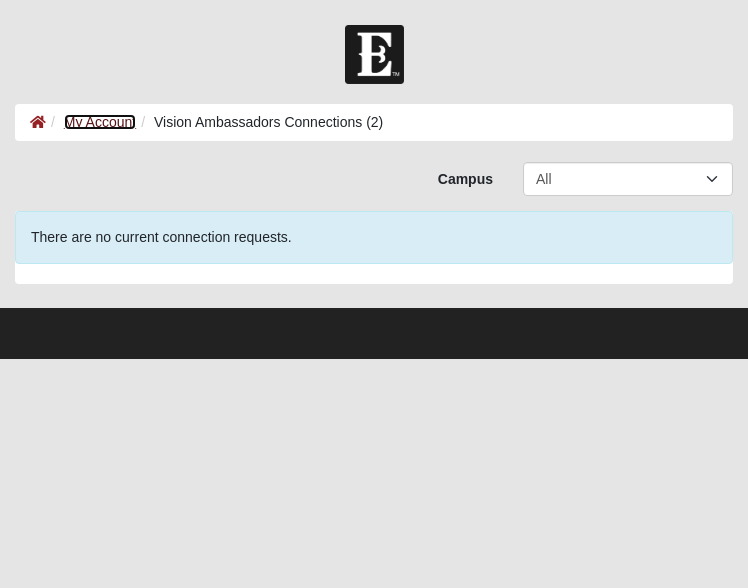 click on "My Account" at bounding box center [100, 122] 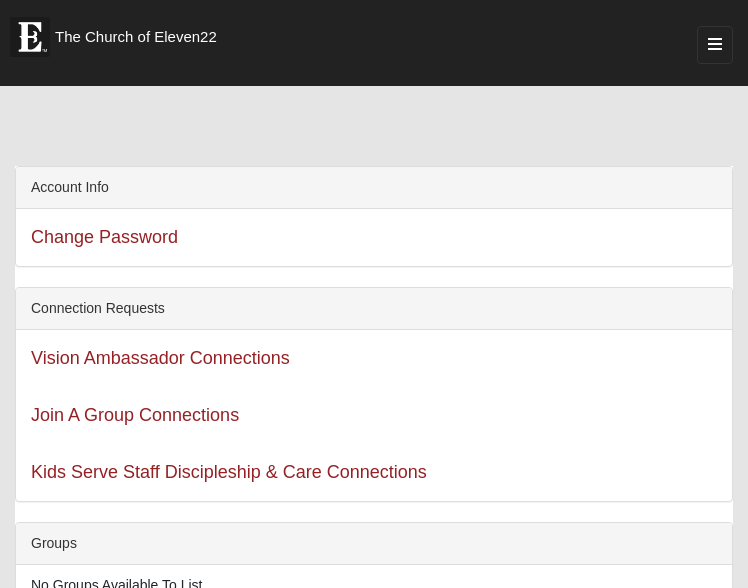 scroll, scrollTop: 0, scrollLeft: 0, axis: both 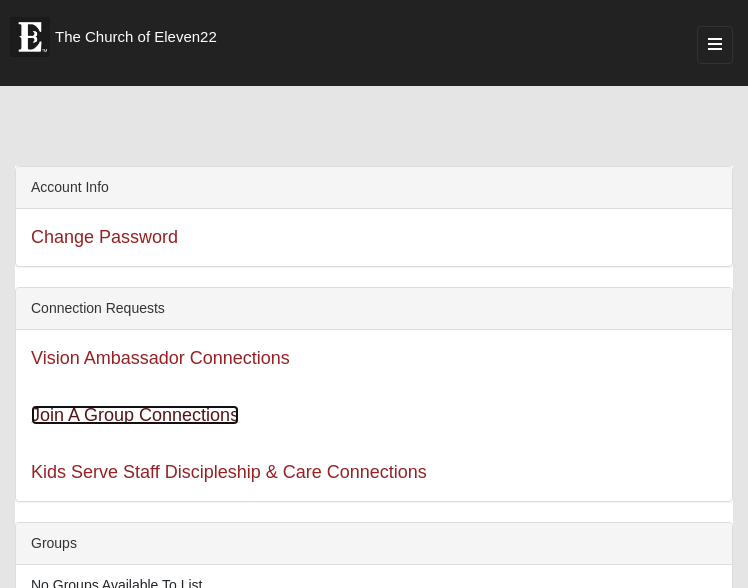 click on "Join A Group Connections" at bounding box center (135, 415) 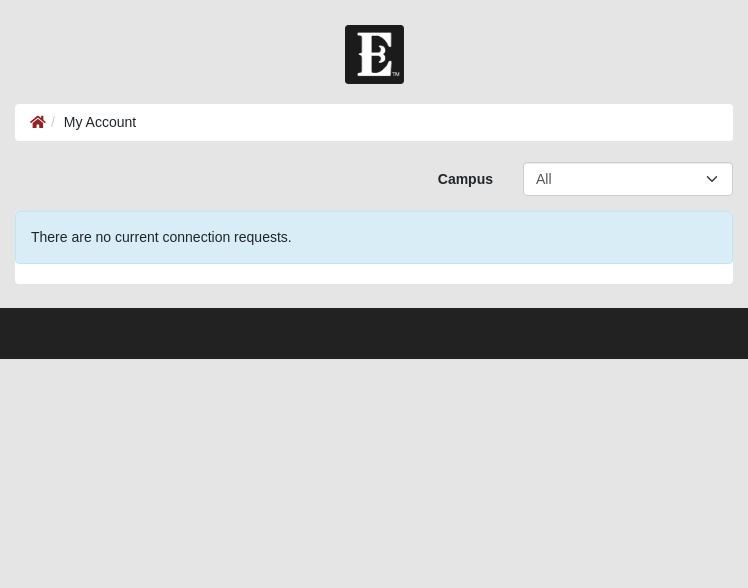 scroll, scrollTop: 0, scrollLeft: 0, axis: both 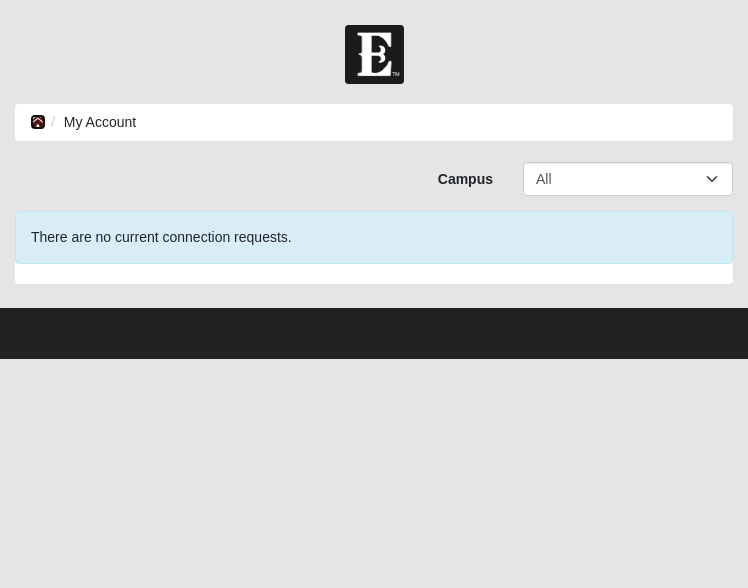 click at bounding box center [38, 122] 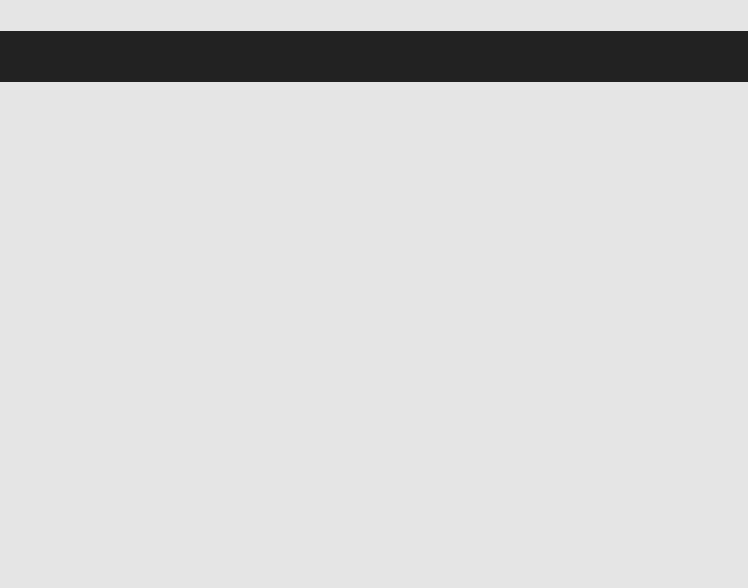 scroll, scrollTop: 0, scrollLeft: 0, axis: both 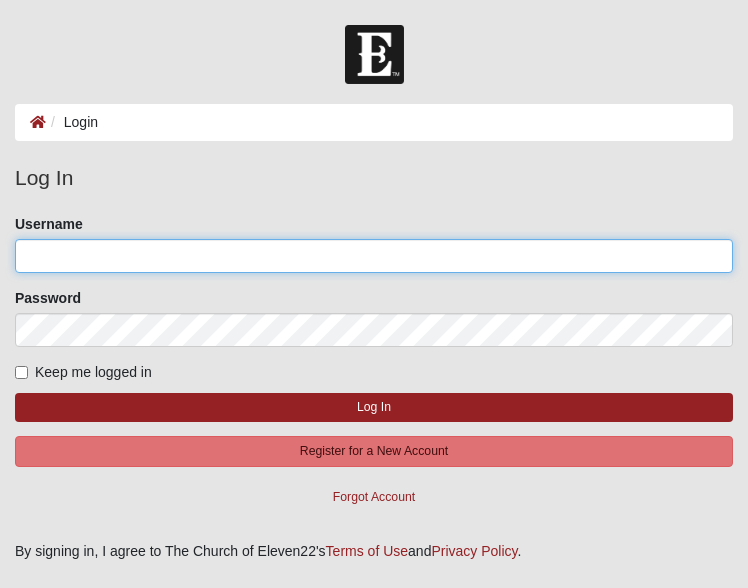 click on "Username" 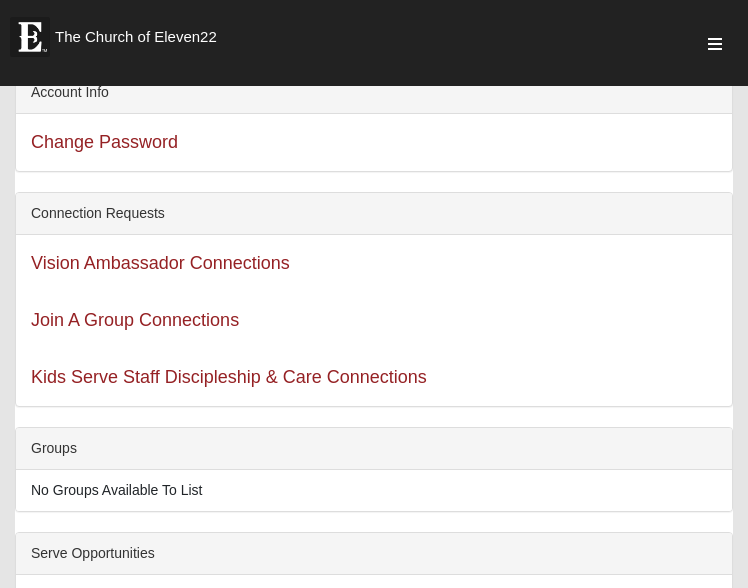 scroll, scrollTop: 0, scrollLeft: 0, axis: both 